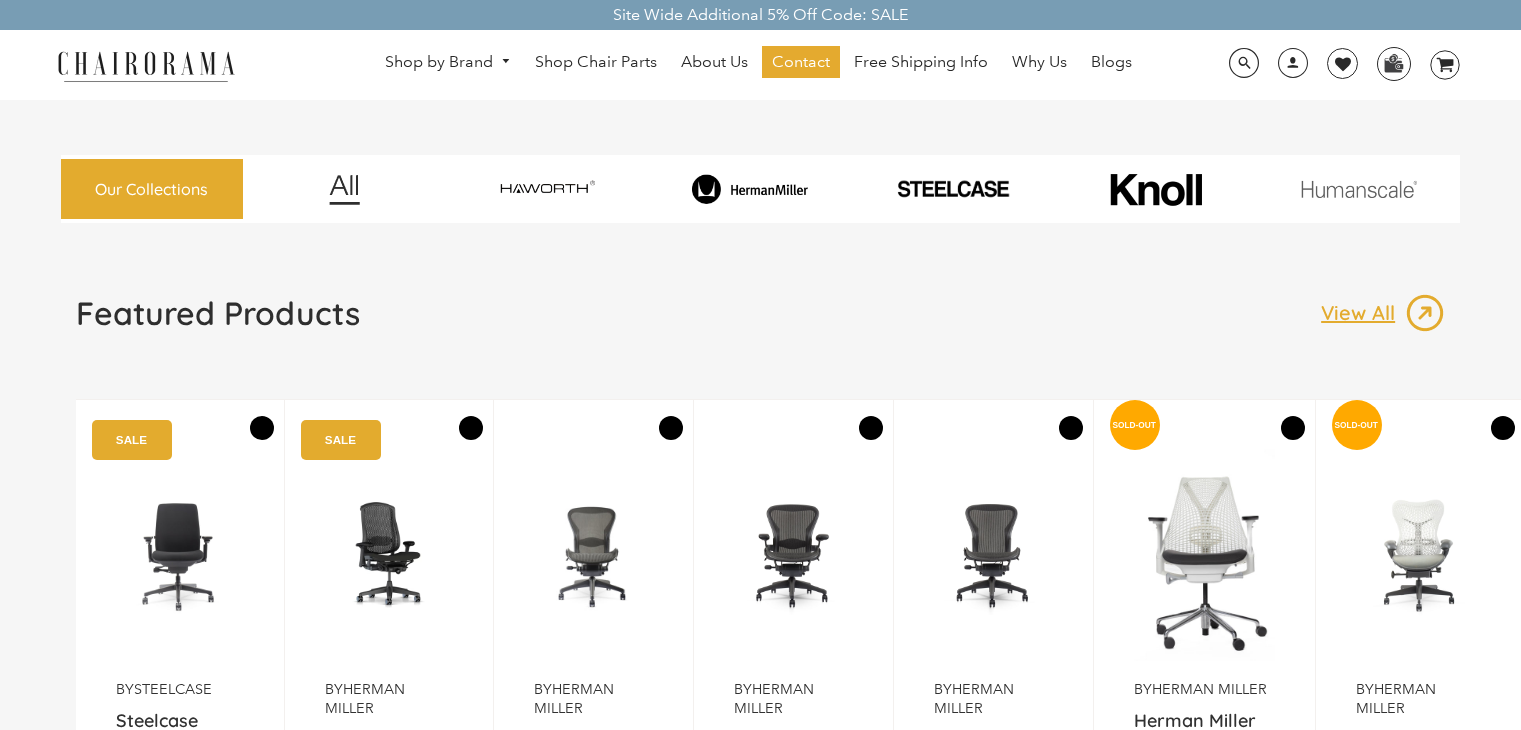 scroll, scrollTop: 0, scrollLeft: 0, axis: both 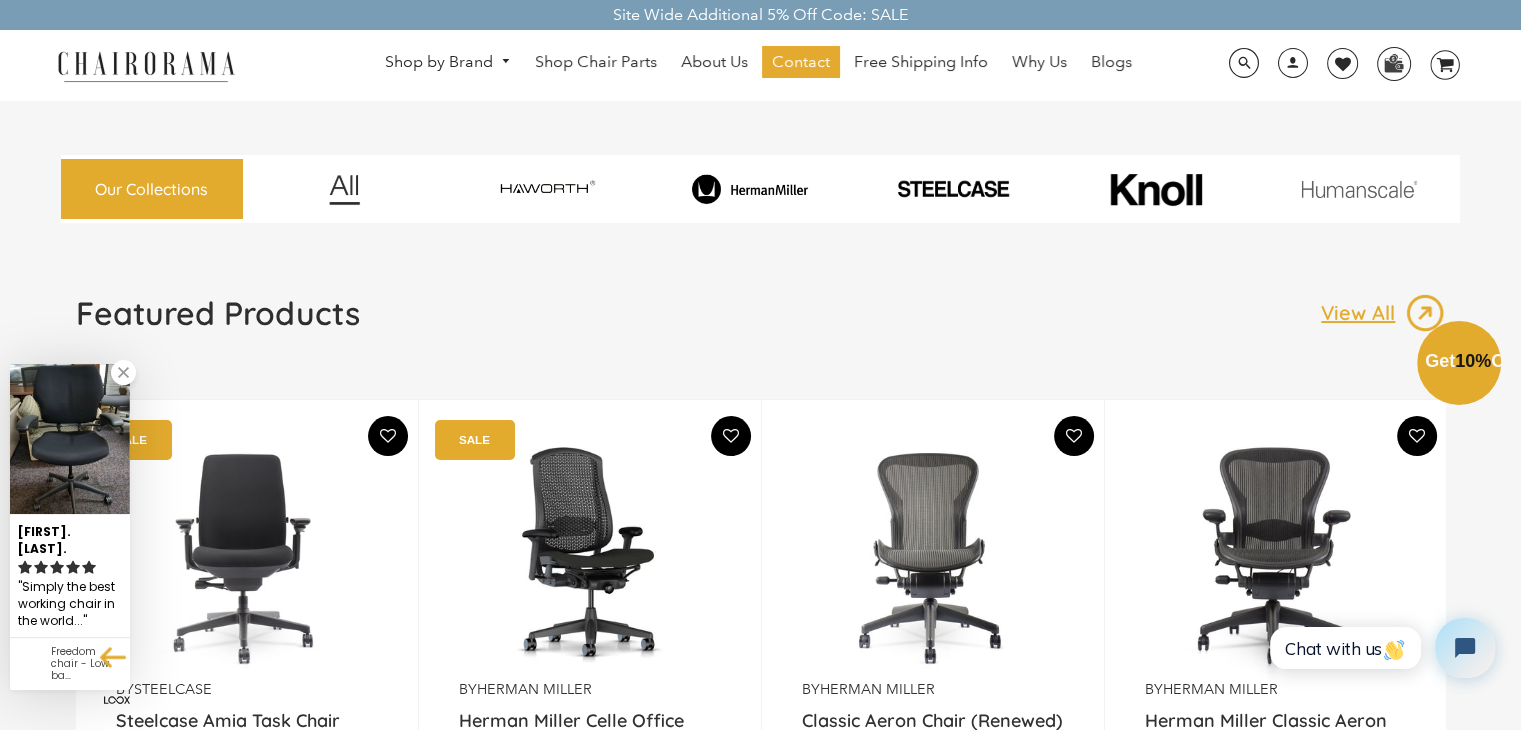 click on "Close dialog Exclusive Offer:  Enjoy  10%  Off!
Get Your Coupon Code Now. Sign up to receive your discount. SIGN ME UP! NO, THANKS Submit" at bounding box center [760, 363] 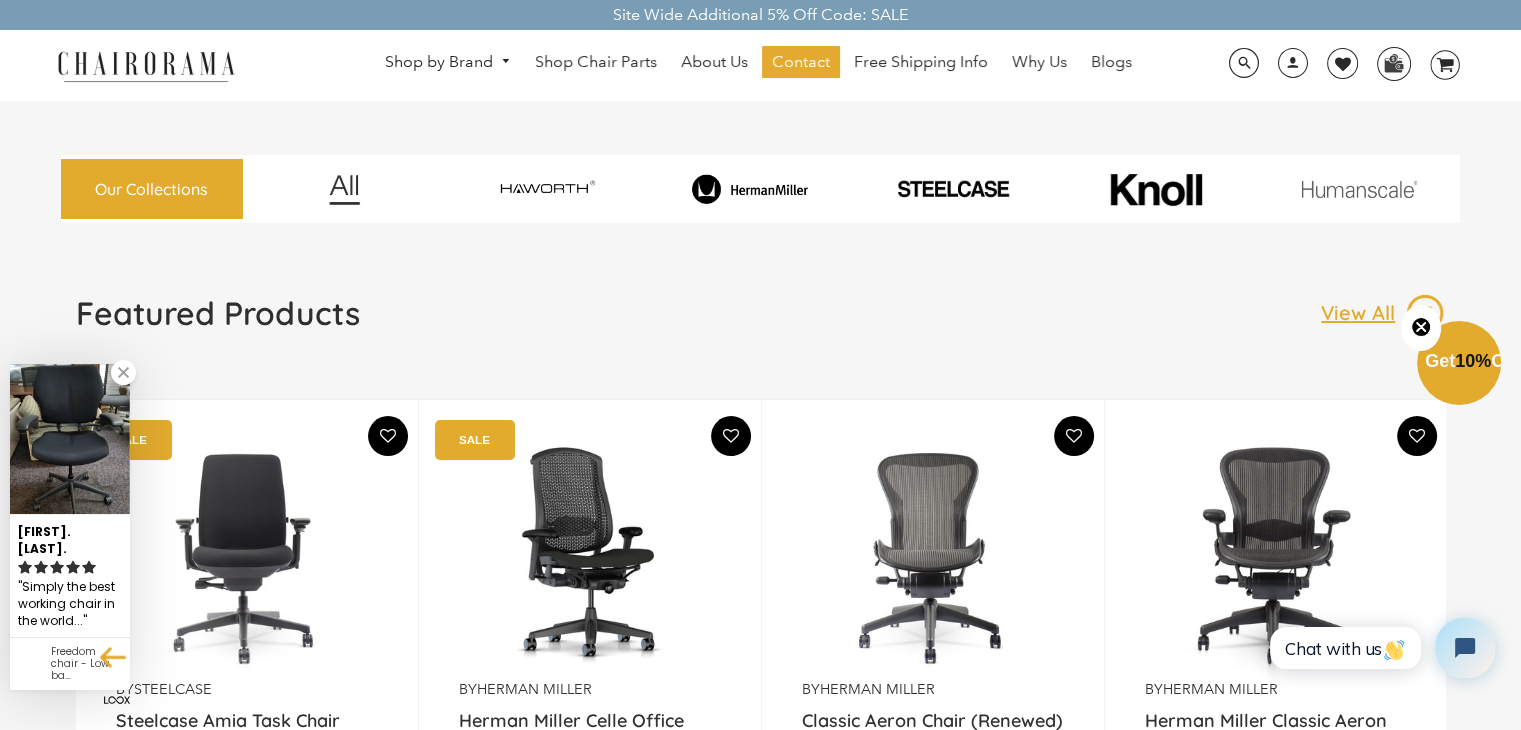 click at bounding box center (547, 189) 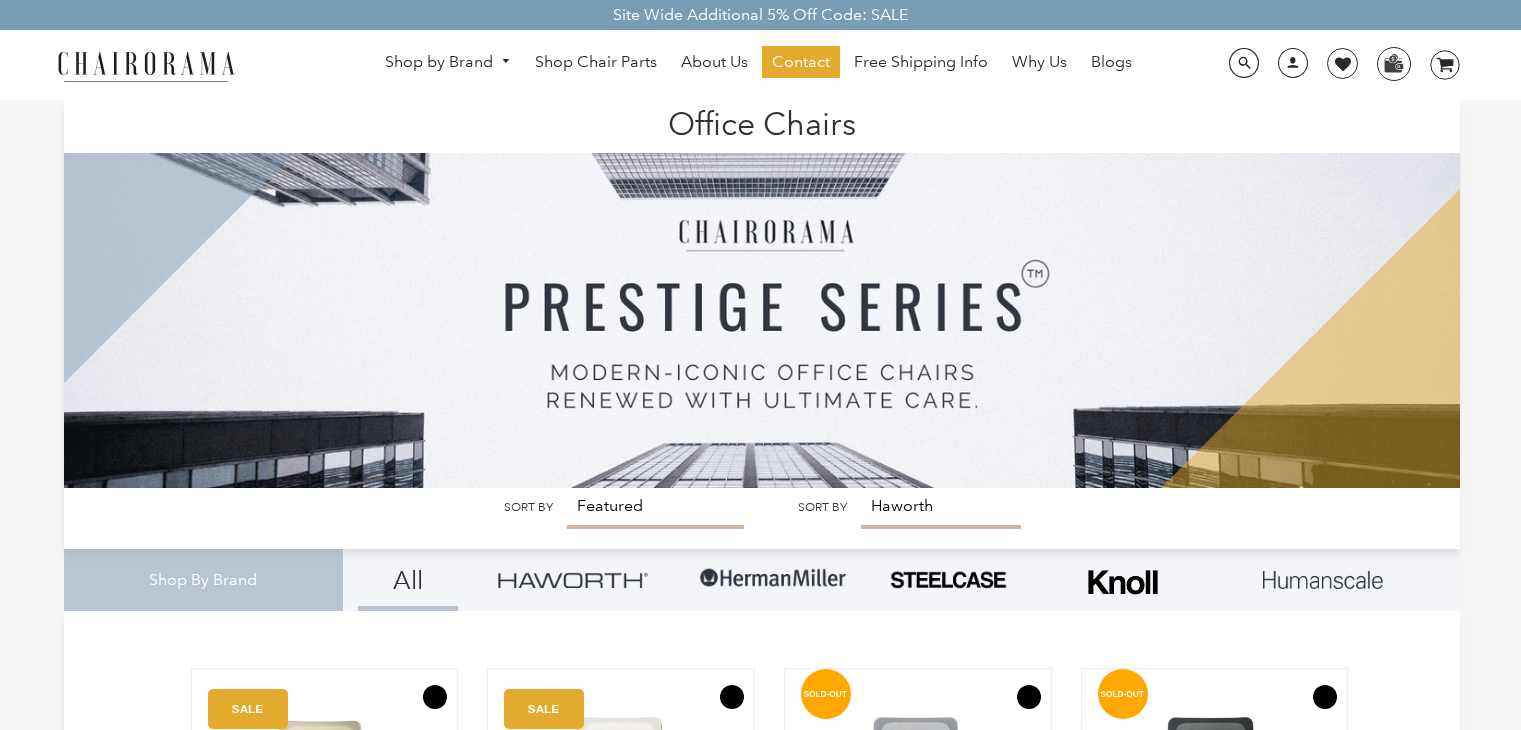 scroll, scrollTop: 0, scrollLeft: 0, axis: both 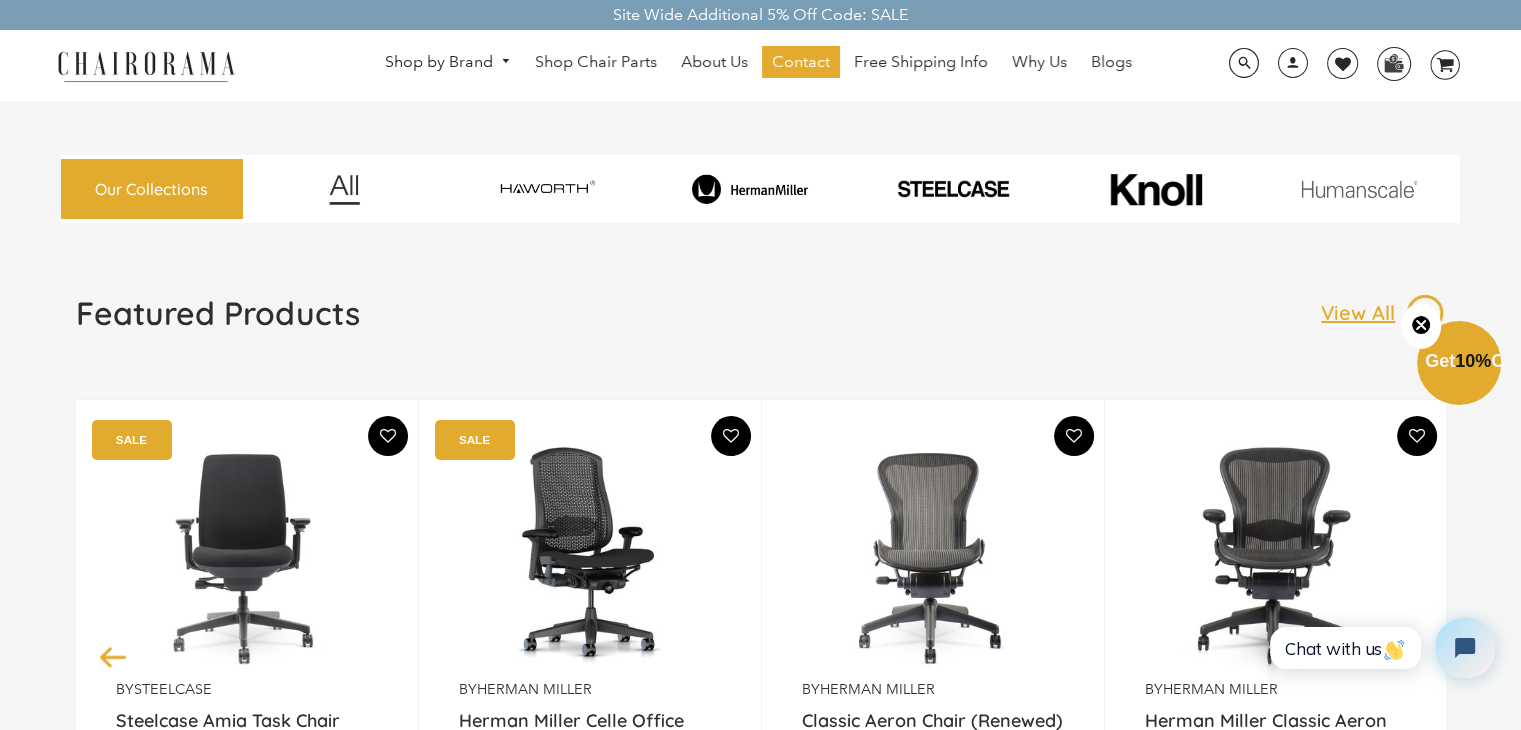 click at bounding box center (750, 189) 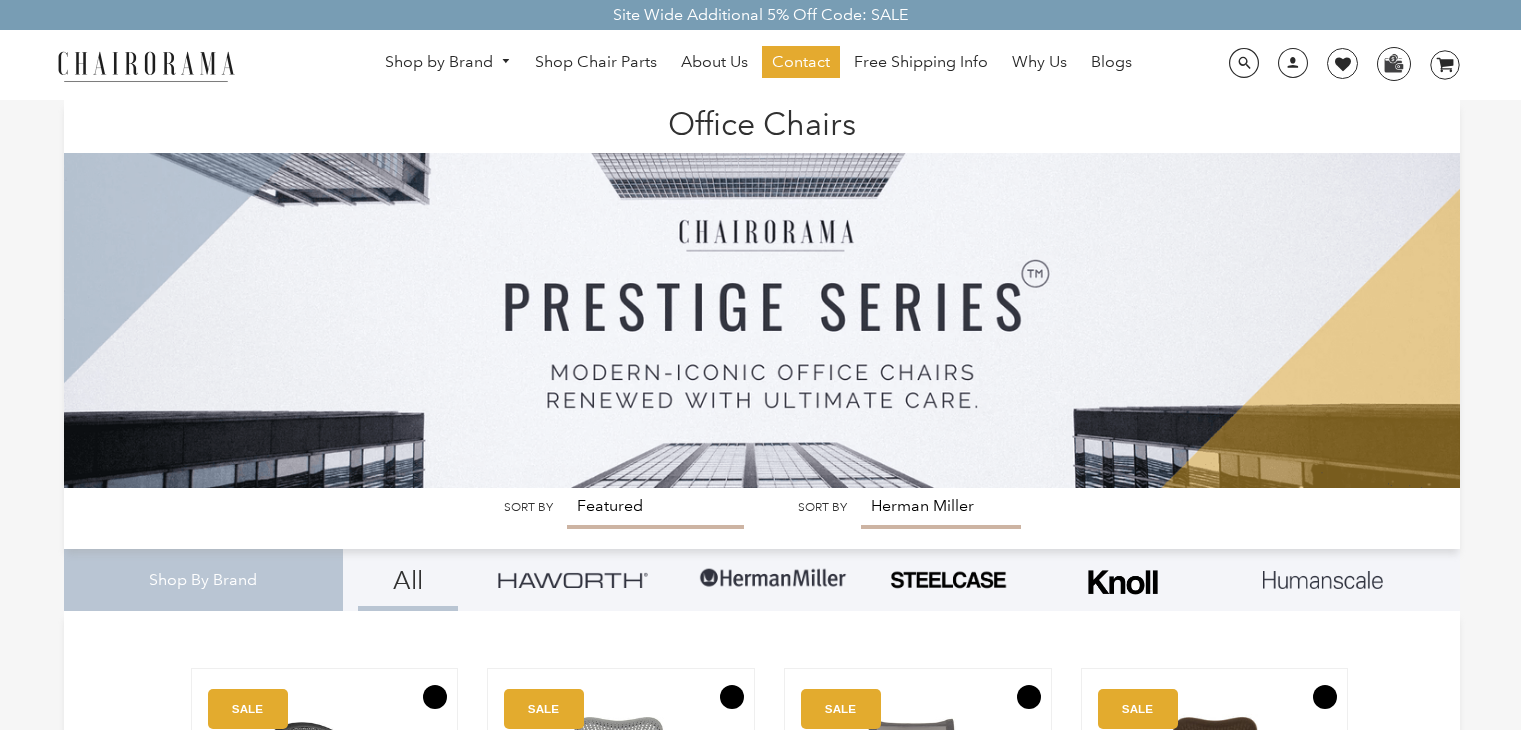 scroll, scrollTop: 0, scrollLeft: 0, axis: both 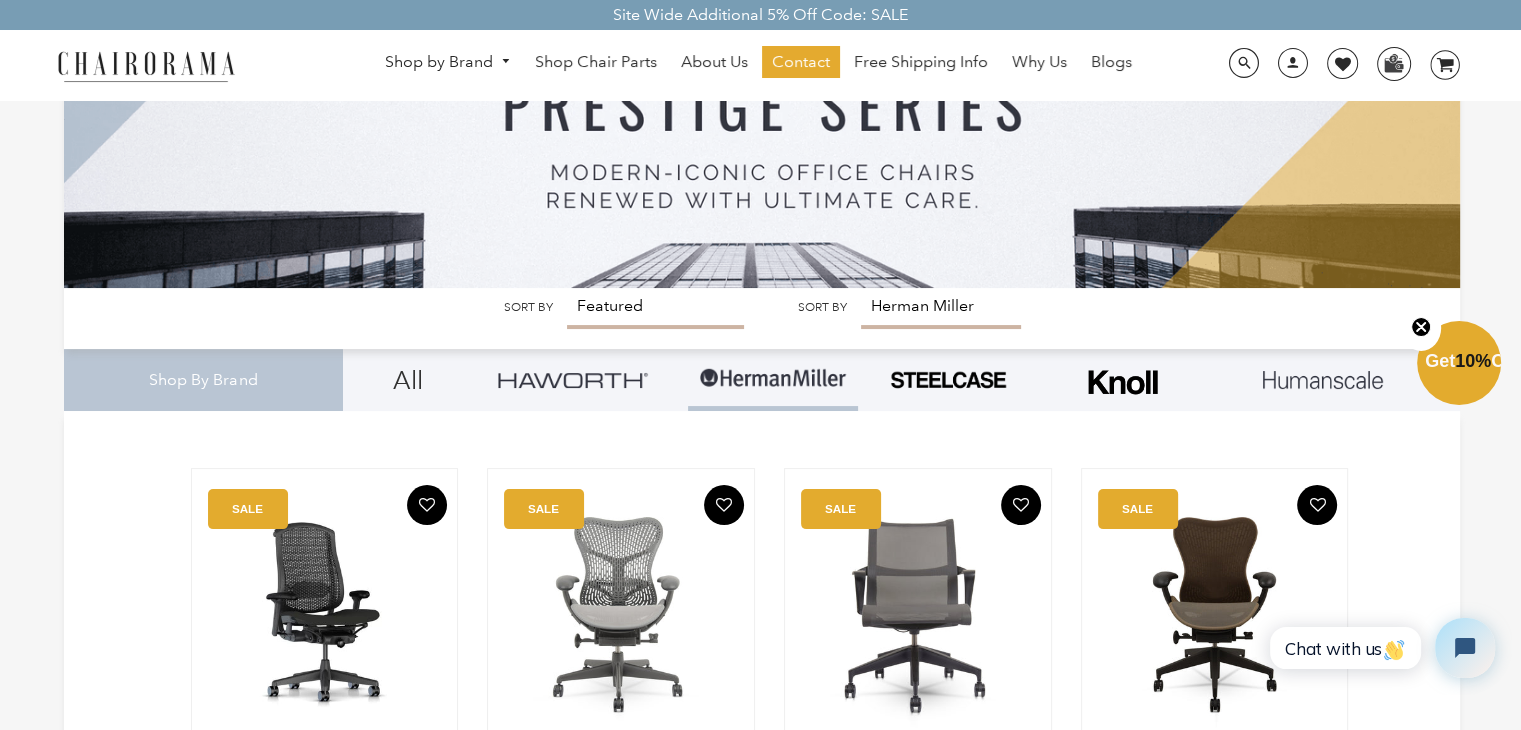 click at bounding box center (1323, 380) 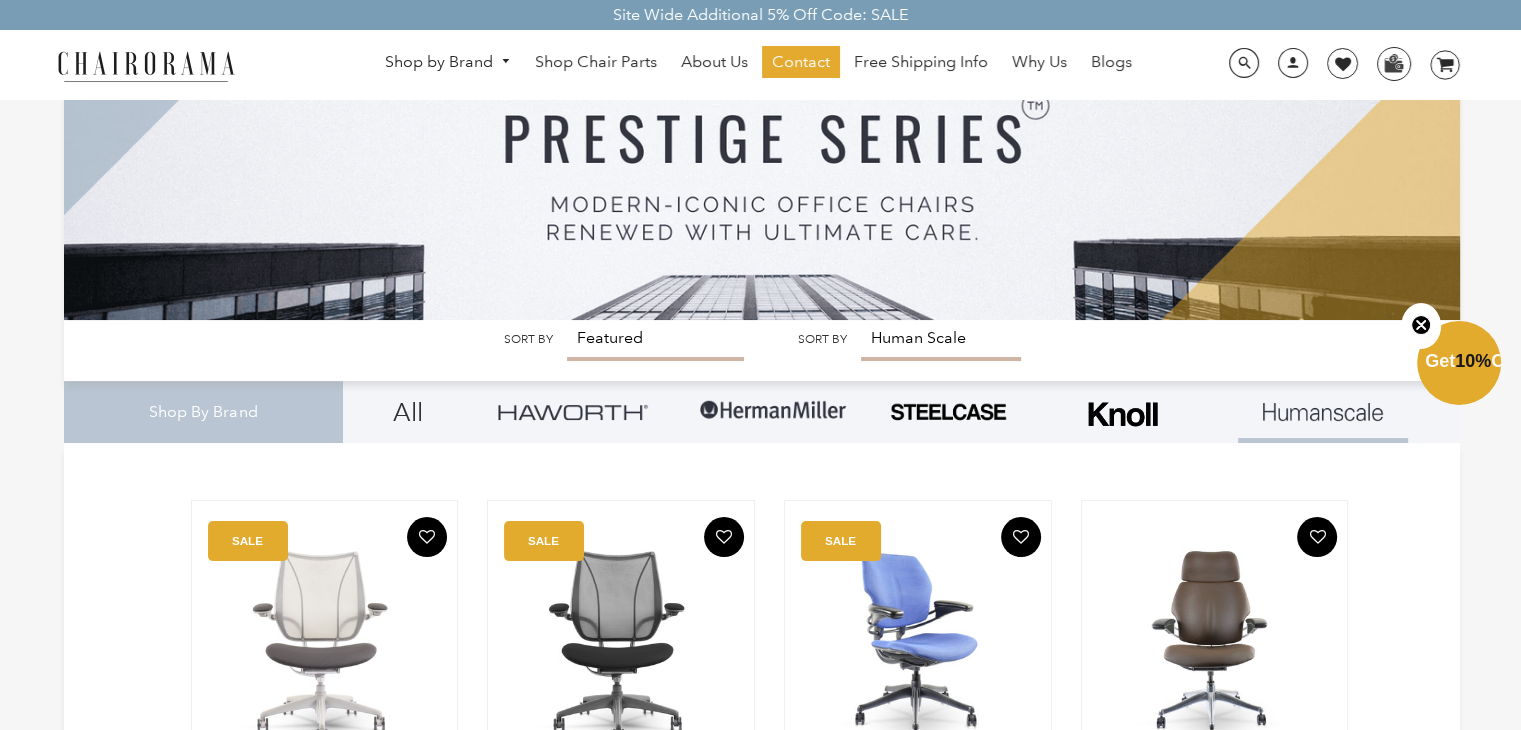 scroll, scrollTop: 500, scrollLeft: 0, axis: vertical 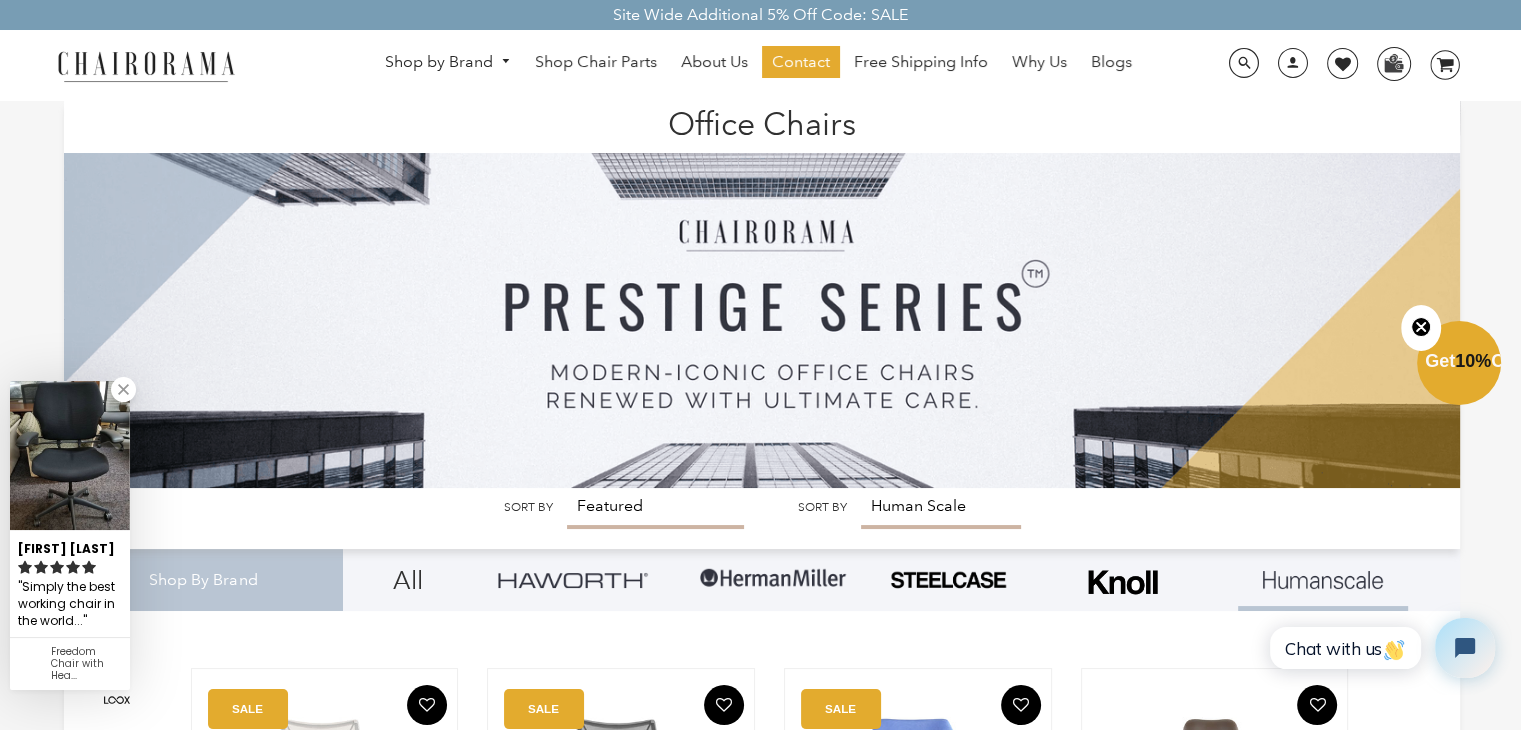 drag, startPoint x: 1129, startPoint y: 582, endPoint x: 1134, endPoint y: 593, distance: 12.083046 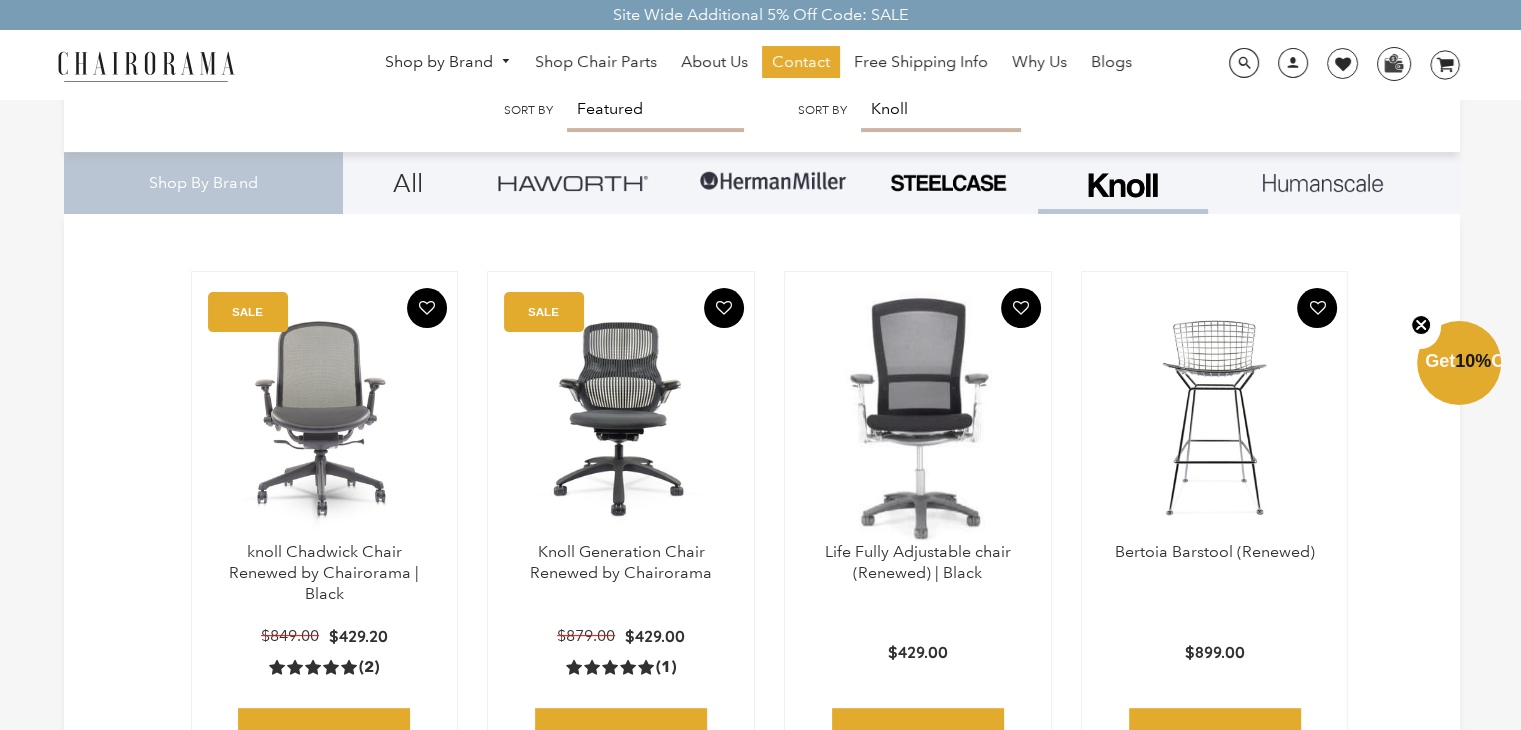 scroll, scrollTop: 400, scrollLeft: 0, axis: vertical 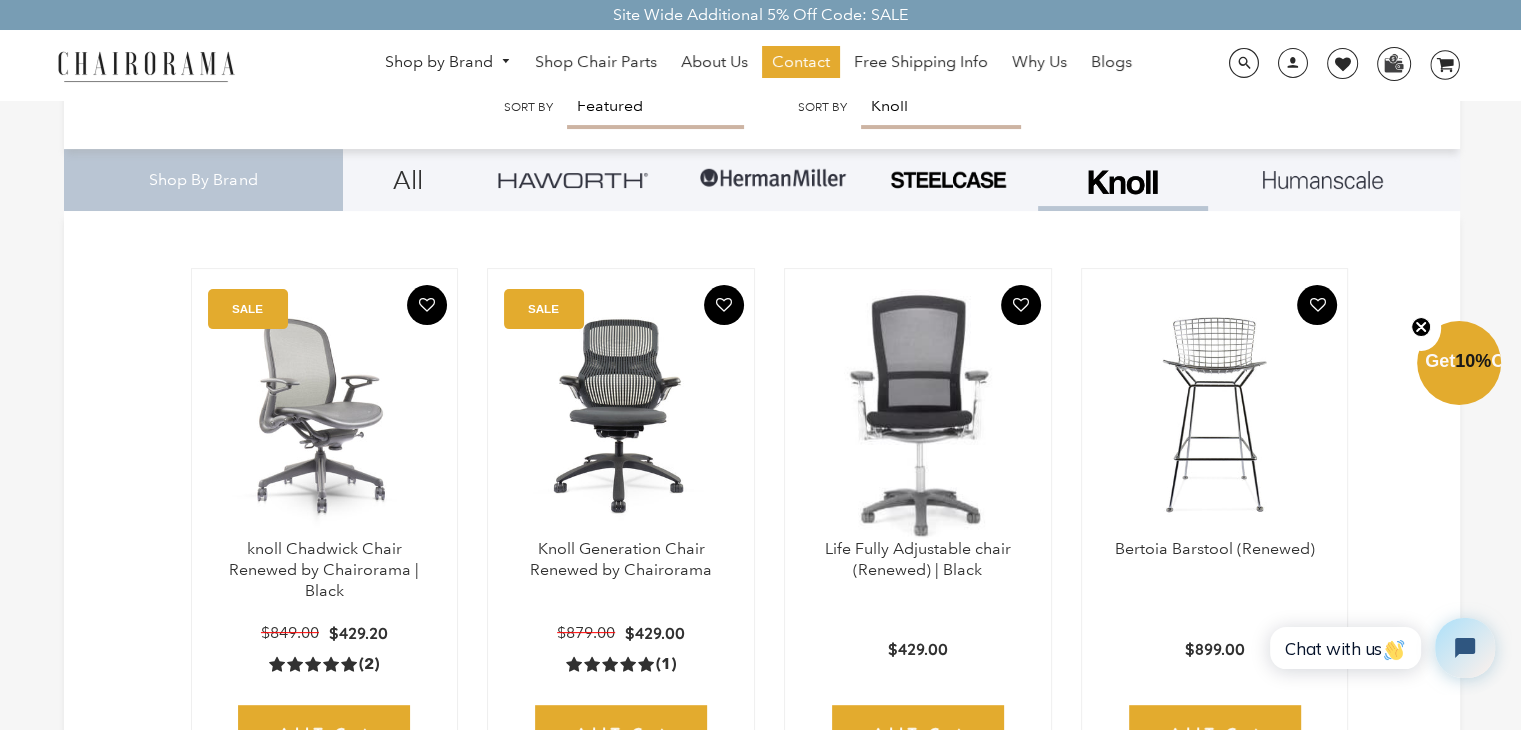 click at bounding box center [325, 414] 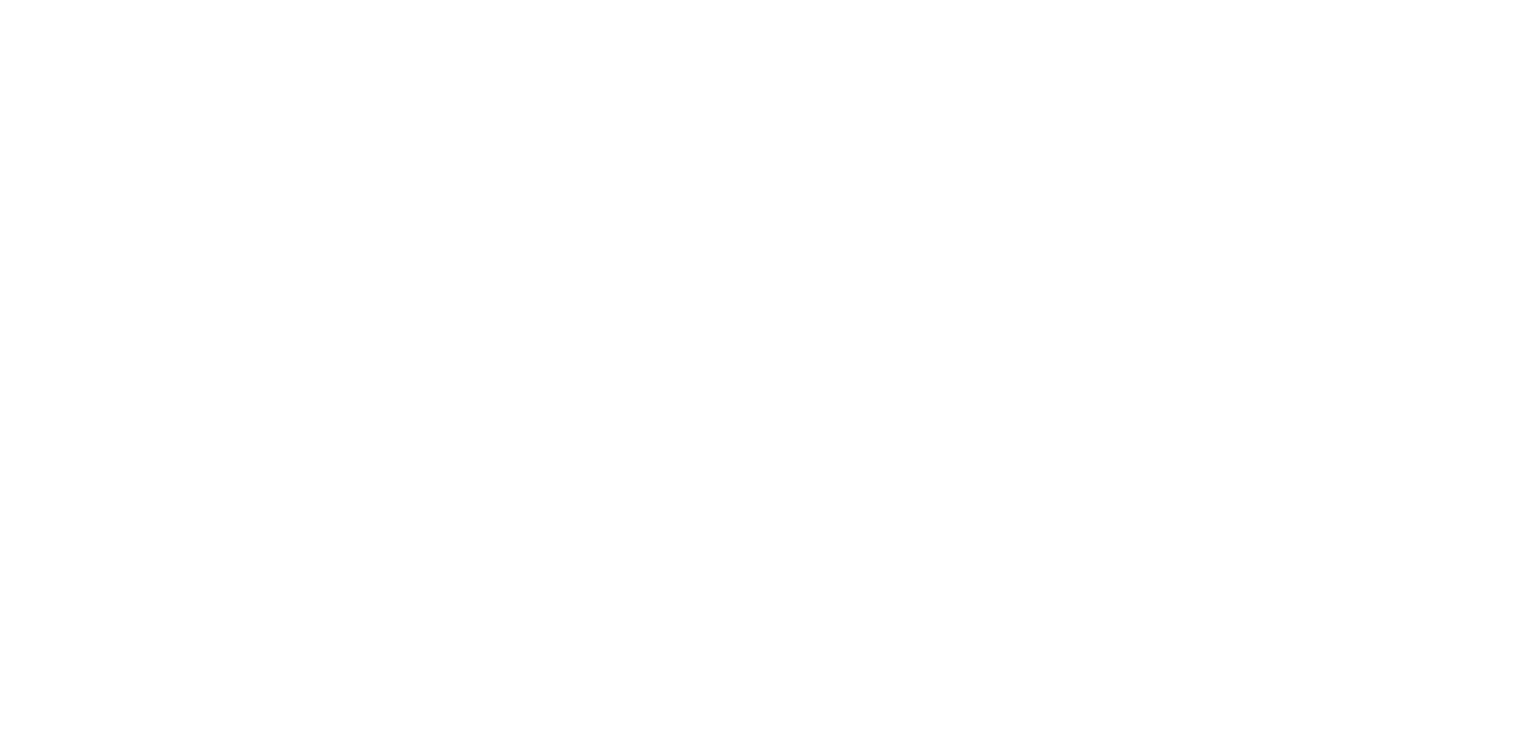 scroll, scrollTop: 0, scrollLeft: 0, axis: both 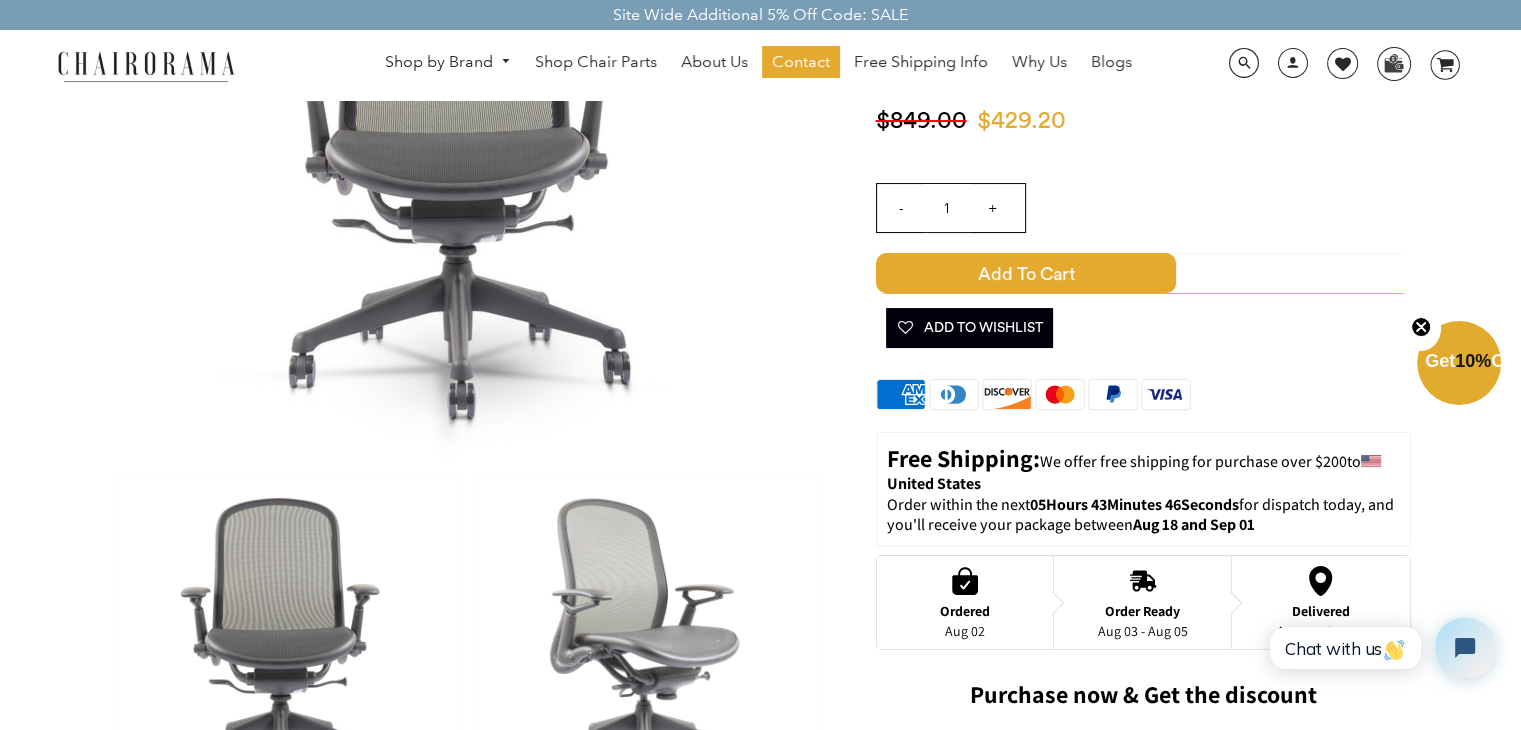 drag, startPoint x: 640, startPoint y: 628, endPoint x: 633, endPoint y: 637, distance: 11.401754 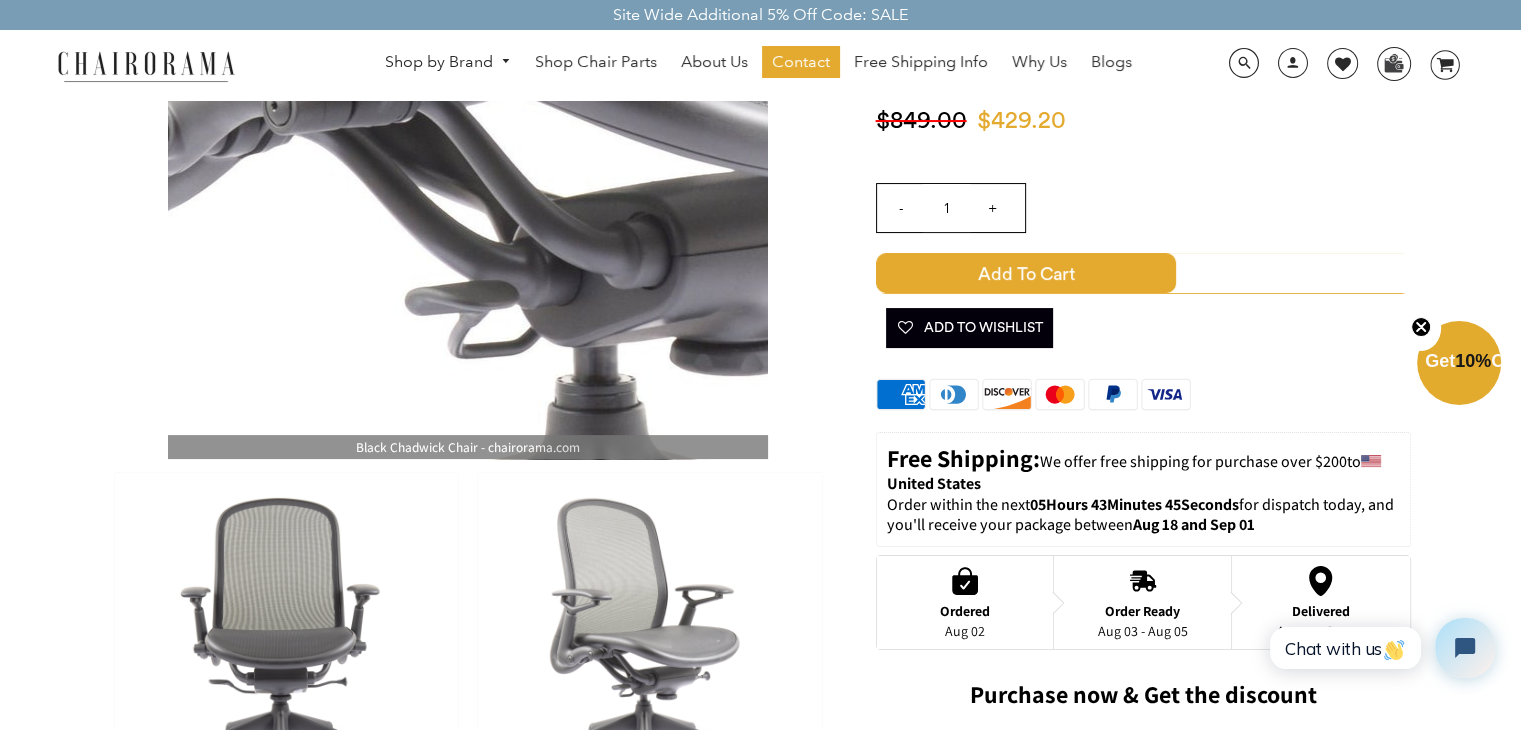 drag, startPoint x: 419, startPoint y: 198, endPoint x: 420, endPoint y: 182, distance: 16.03122 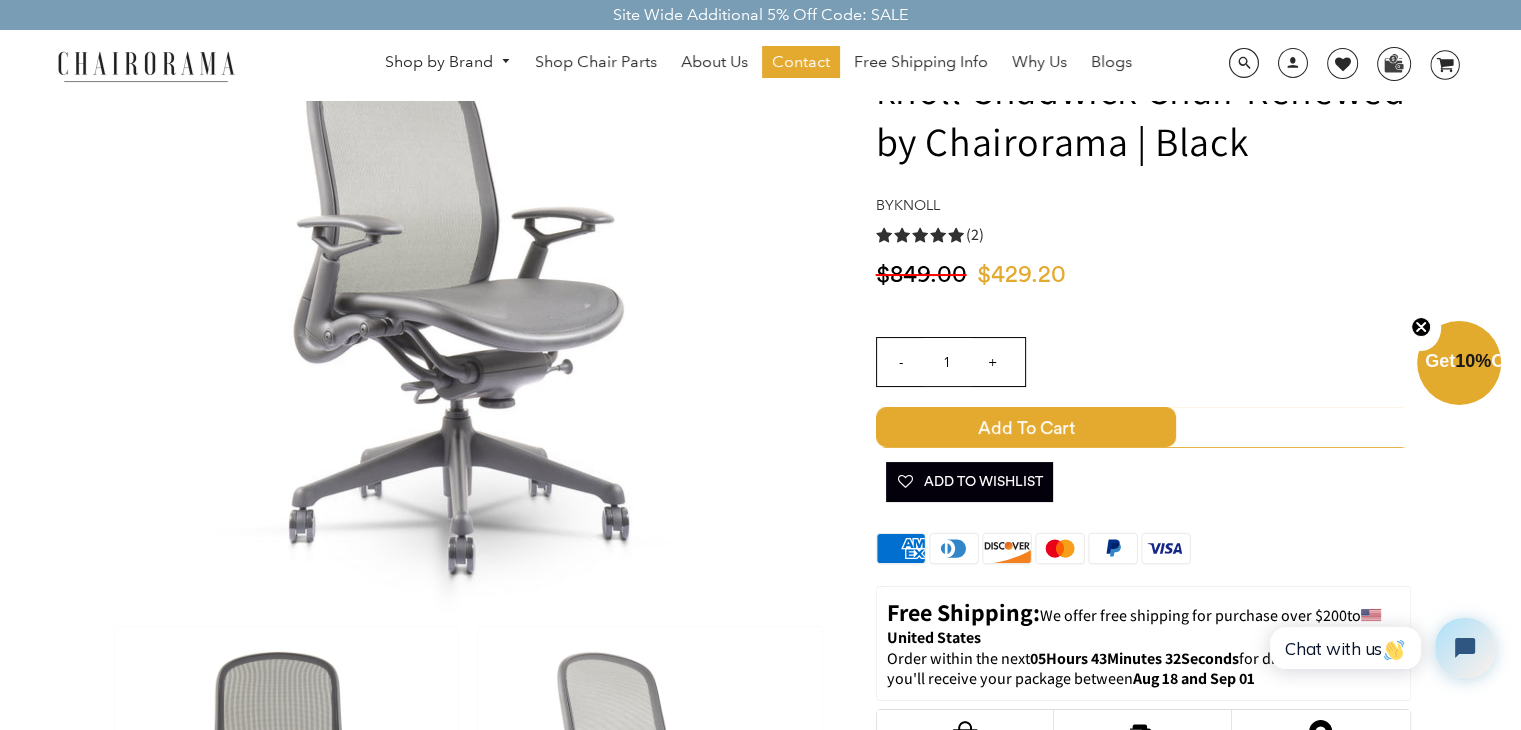 scroll, scrollTop: 0, scrollLeft: 0, axis: both 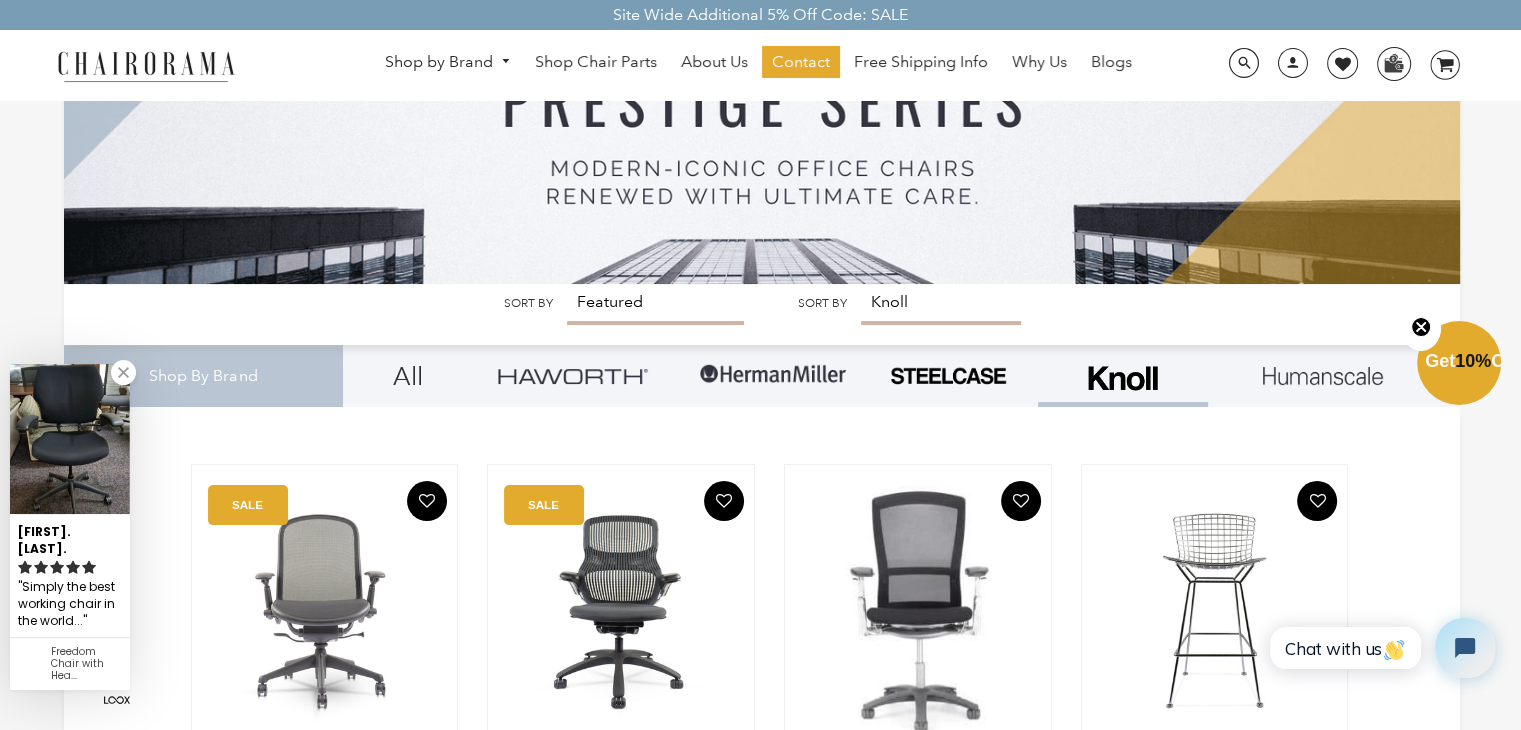 click at bounding box center [948, 376] 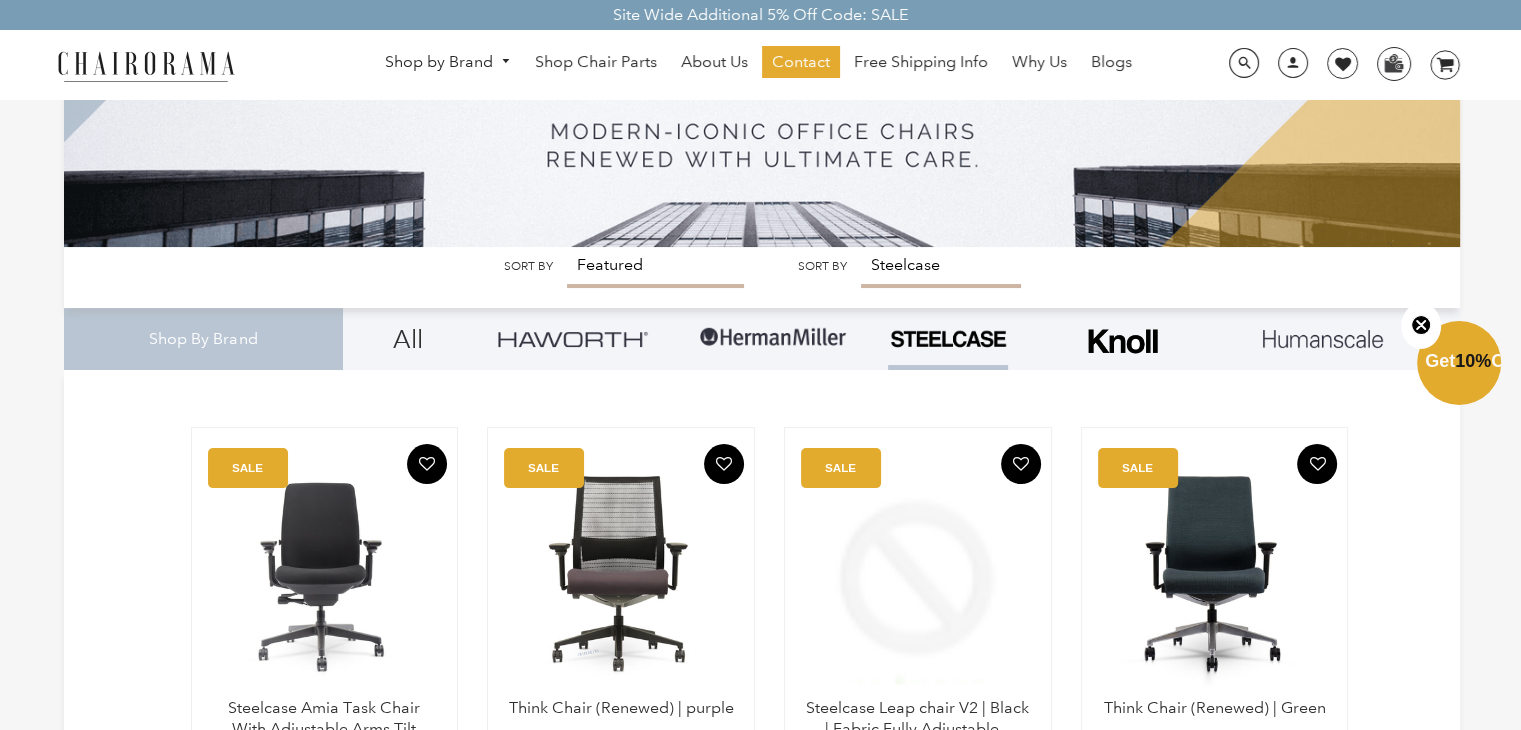 scroll, scrollTop: 400, scrollLeft: 0, axis: vertical 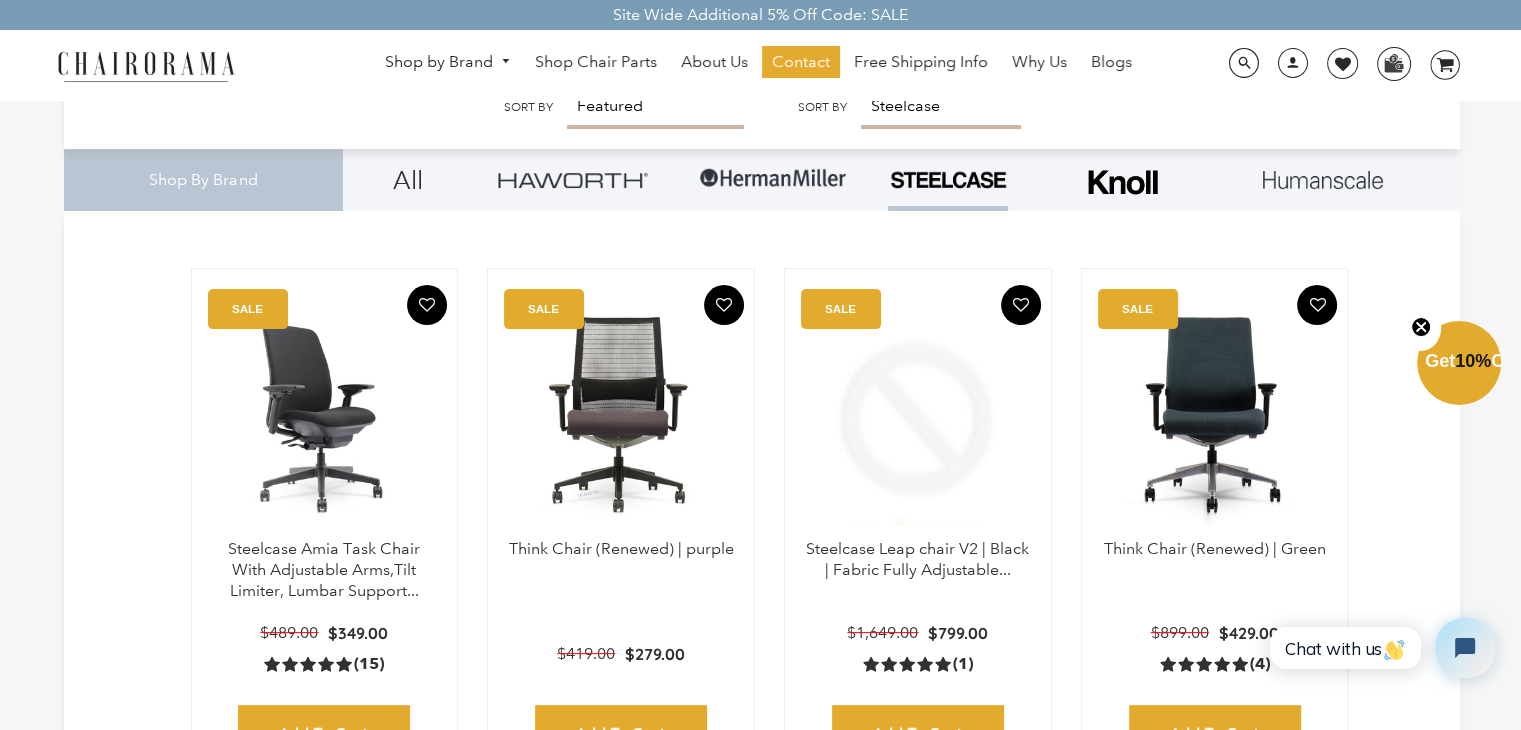 click at bounding box center (325, 414) 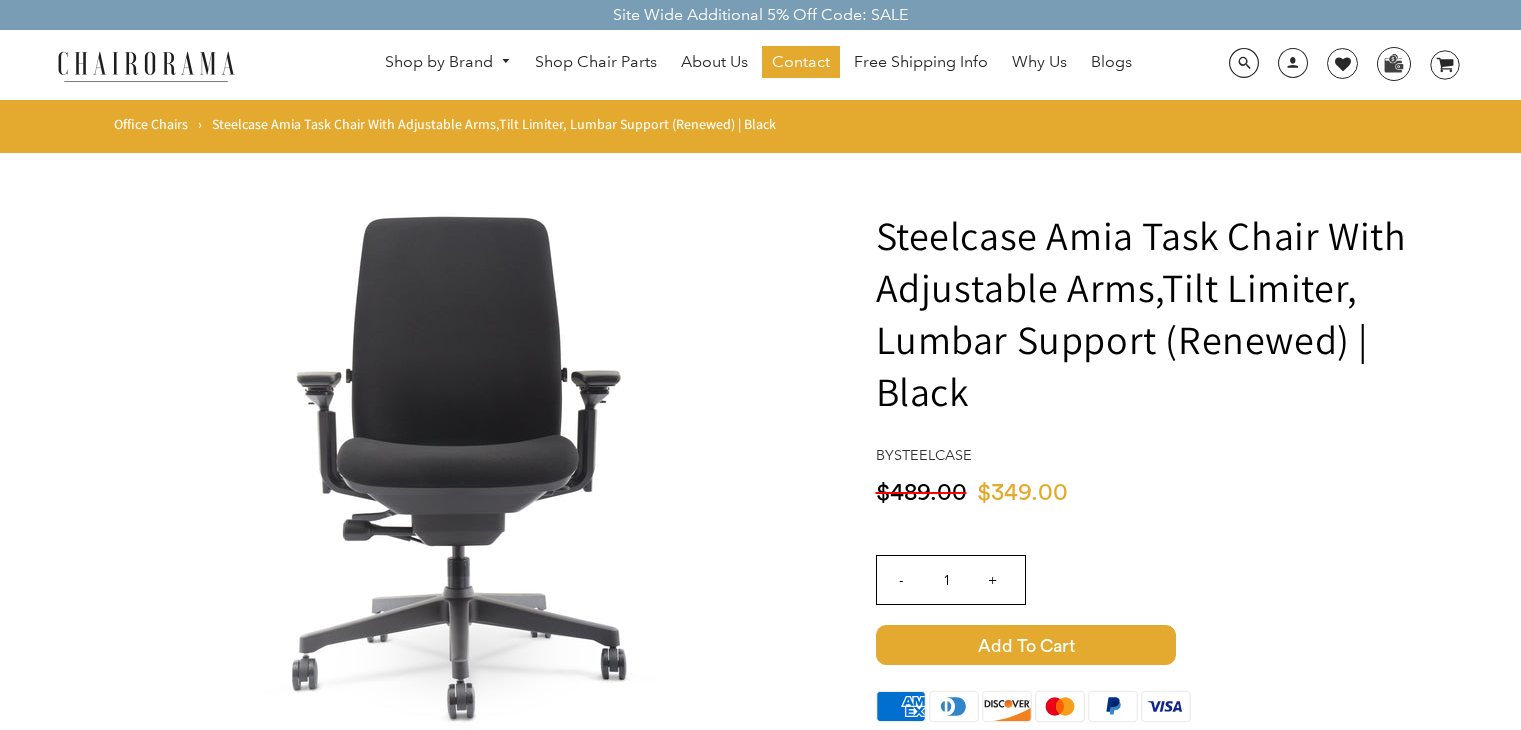 scroll, scrollTop: 0, scrollLeft: 0, axis: both 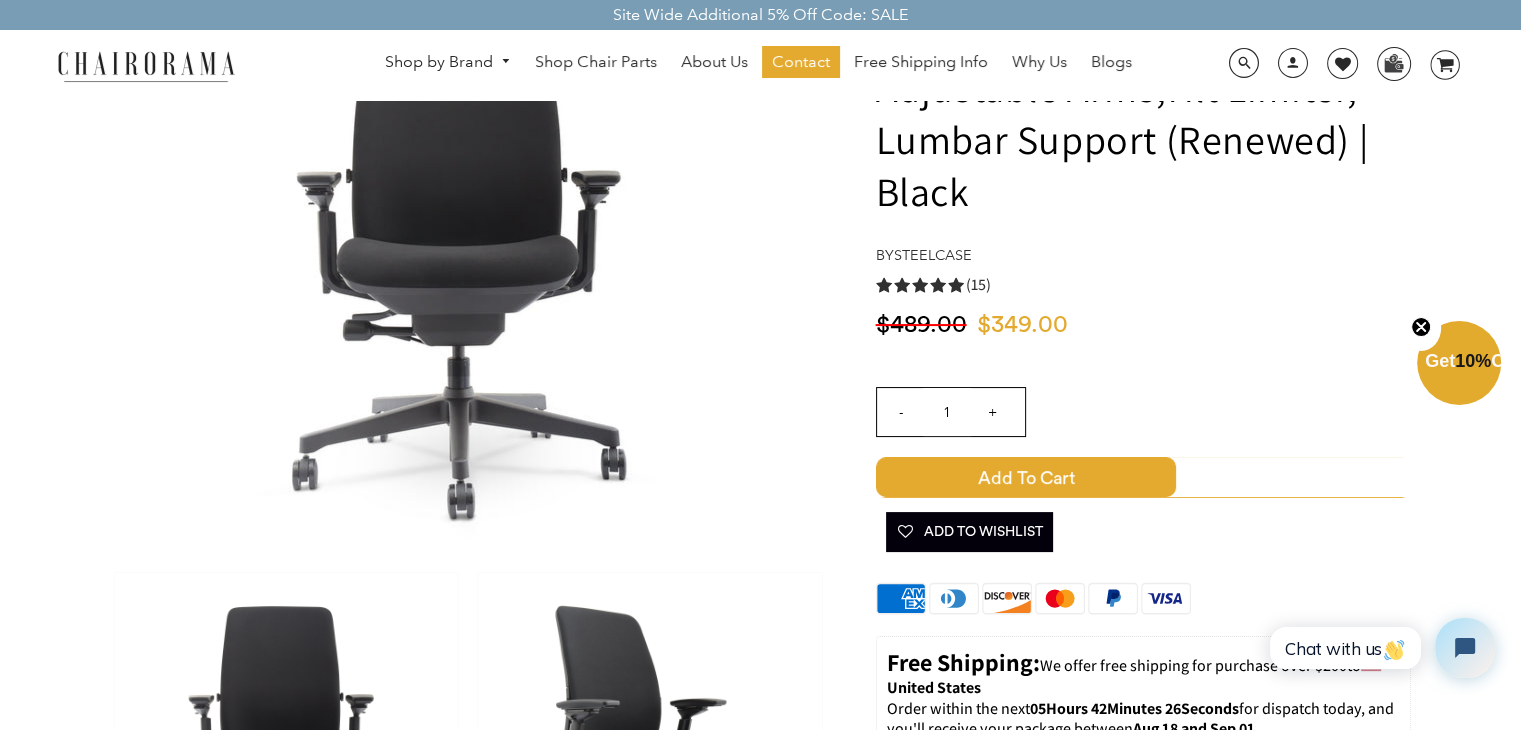 click at bounding box center (649, 745) 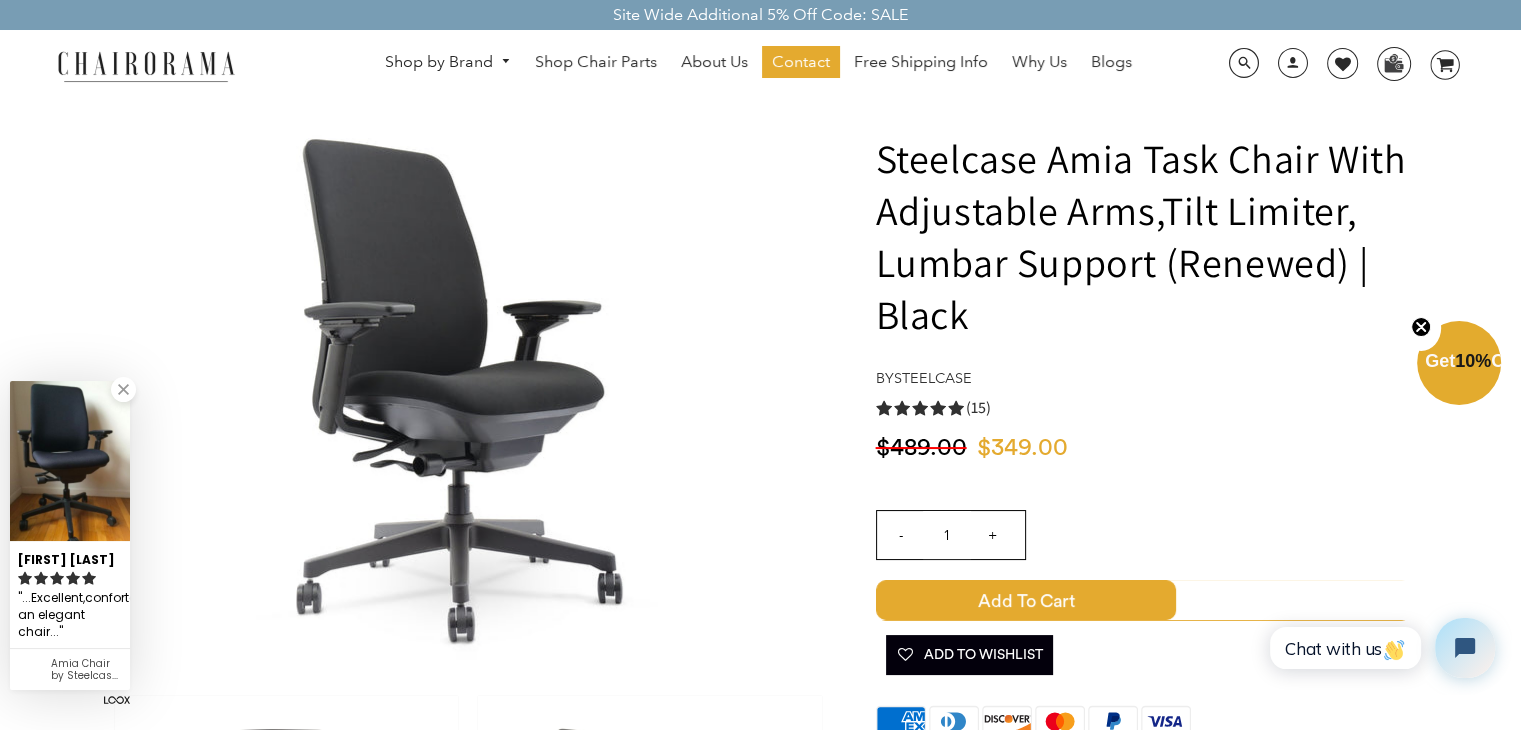 scroll, scrollTop: 0, scrollLeft: 0, axis: both 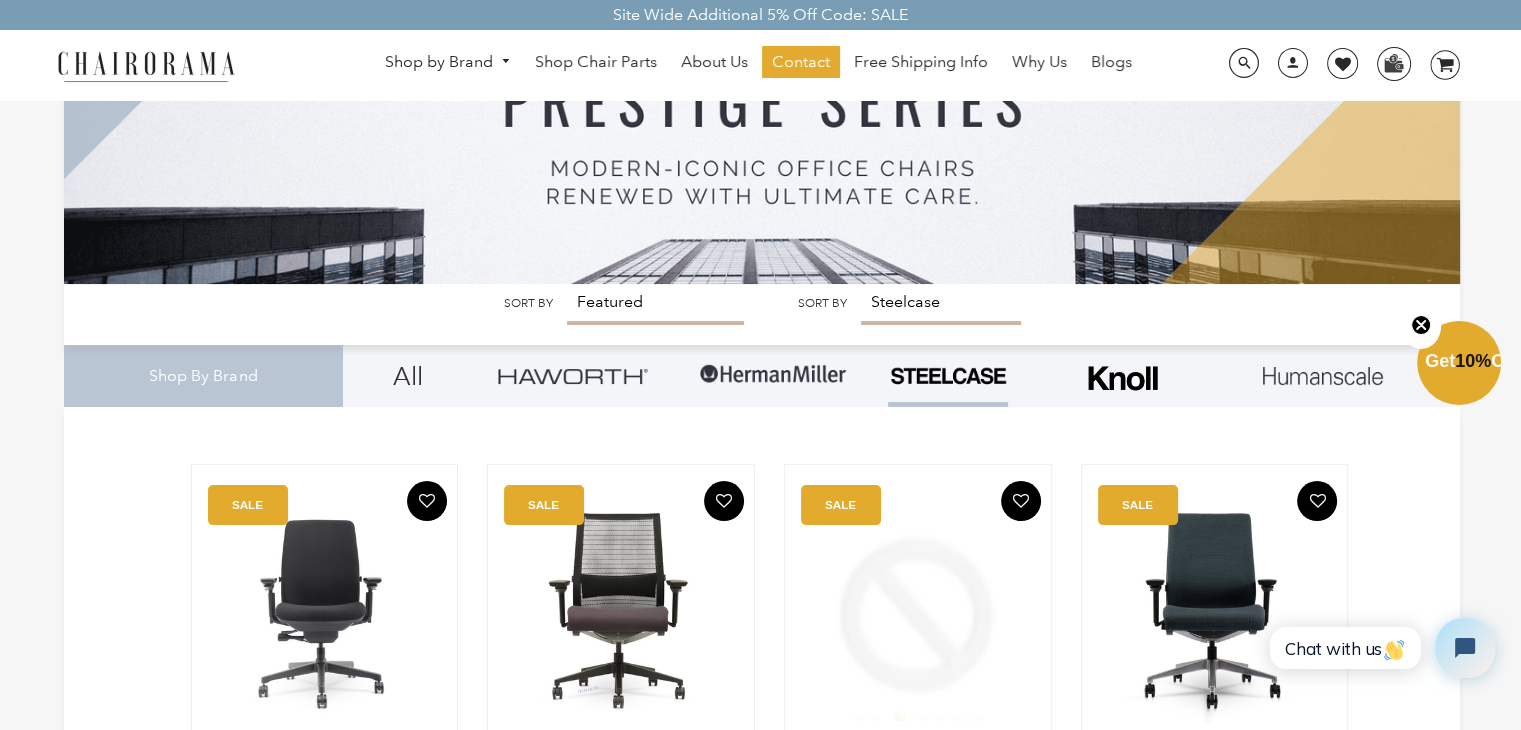 click at bounding box center (773, 375) 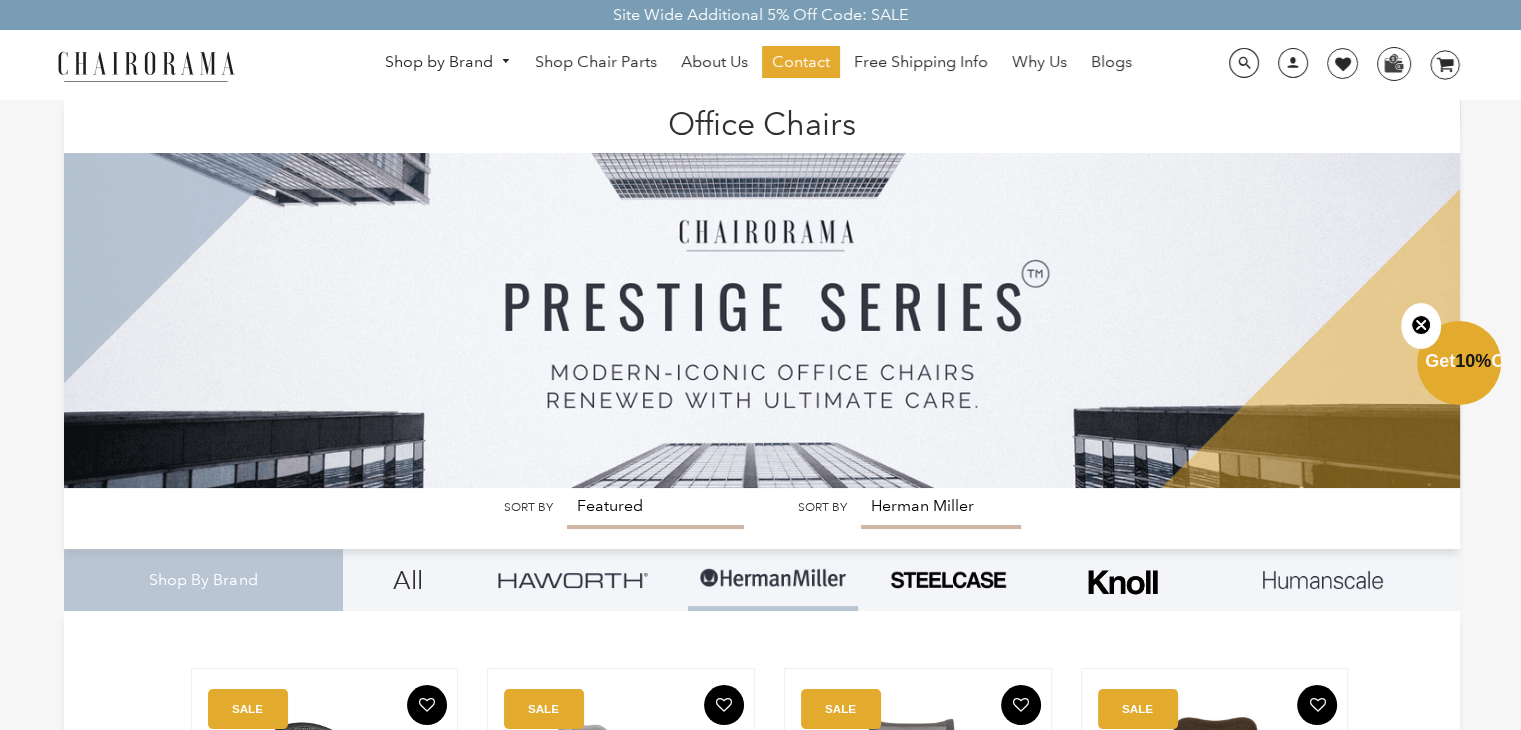 scroll, scrollTop: 500, scrollLeft: 0, axis: vertical 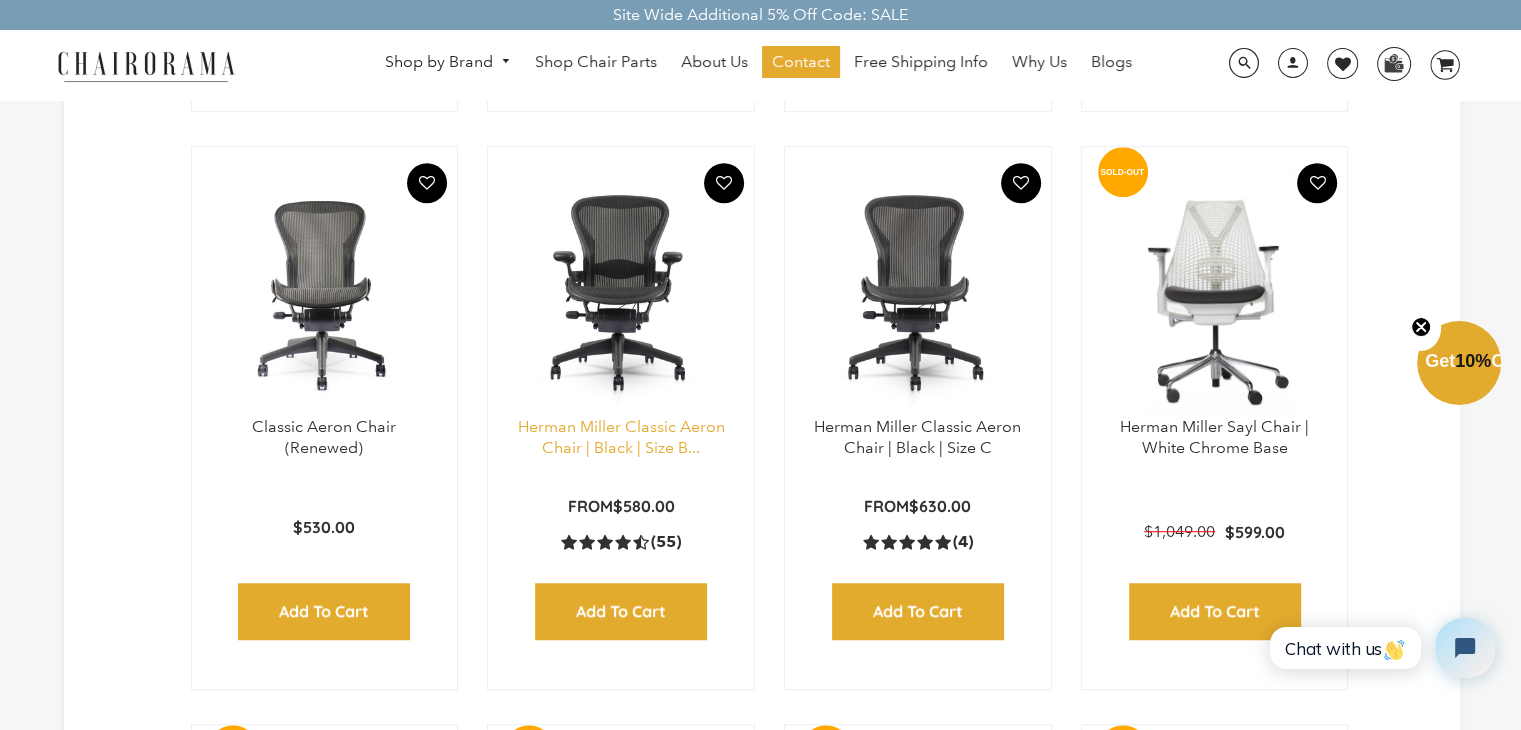 click on "Herman Miller Classic Aeron Chair | Black | Size B..." at bounding box center (621, 437) 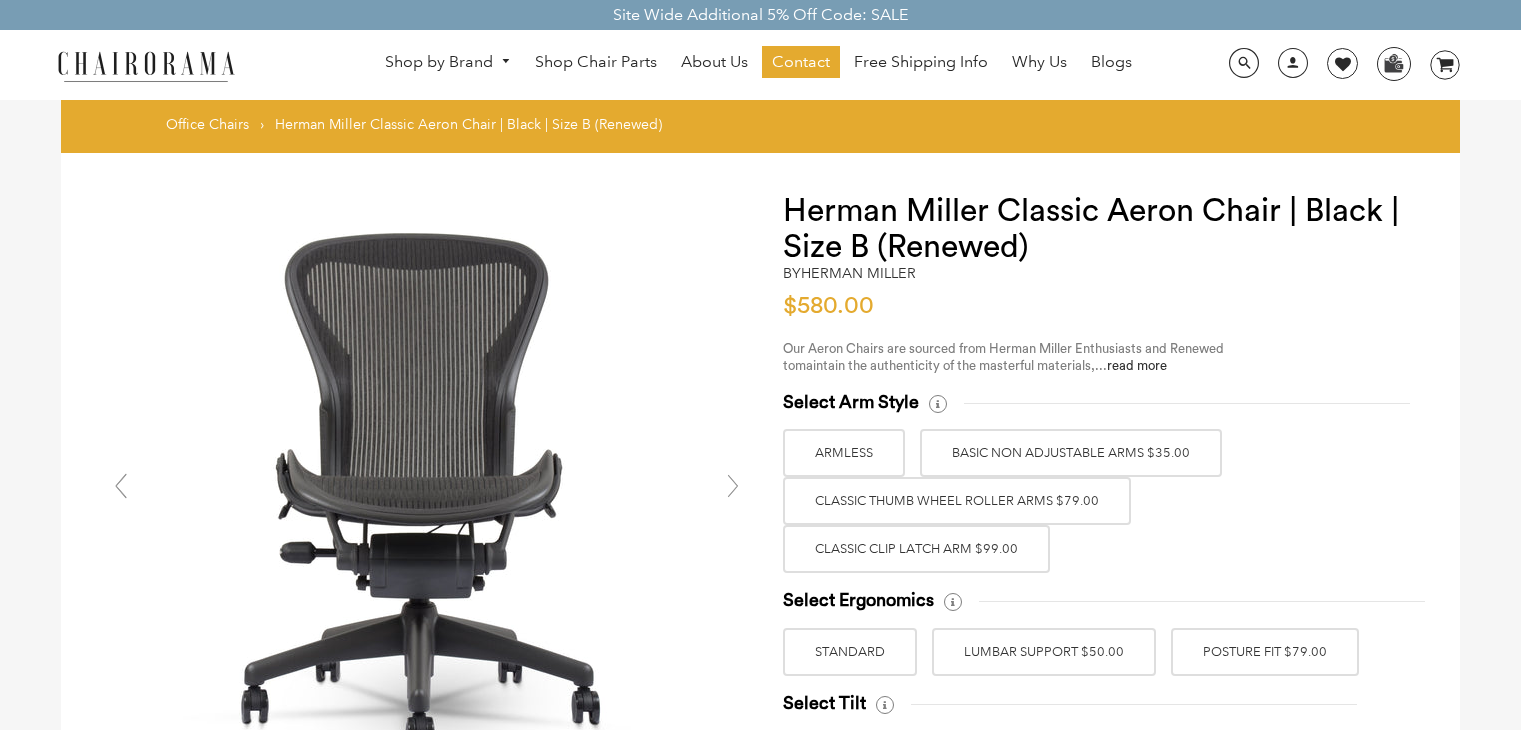 scroll, scrollTop: 0, scrollLeft: 0, axis: both 